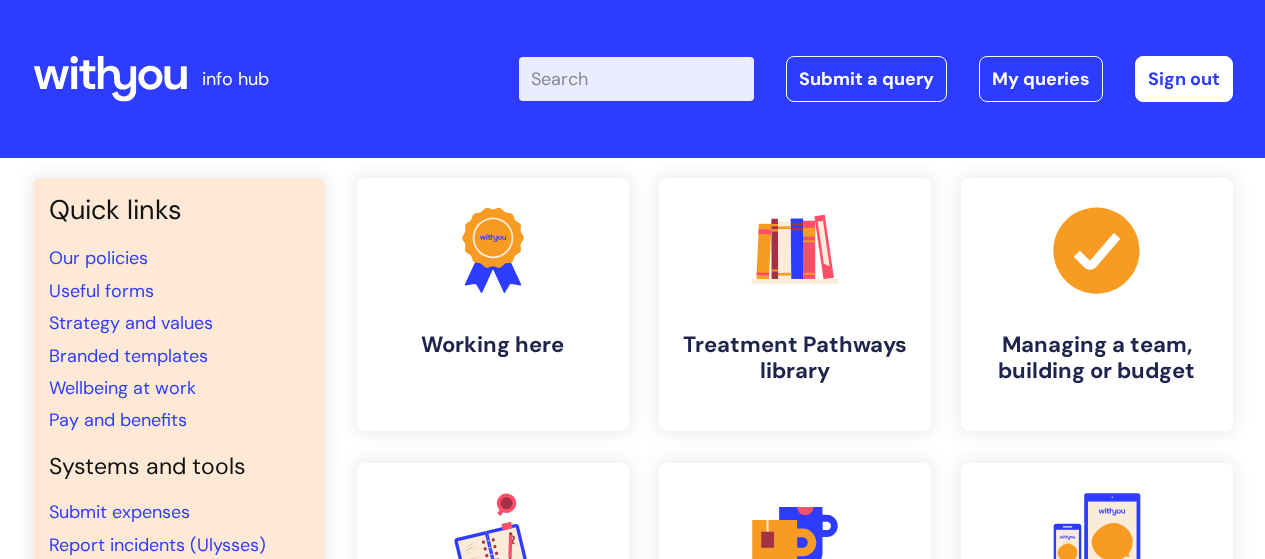 scroll, scrollTop: 0, scrollLeft: 0, axis: both 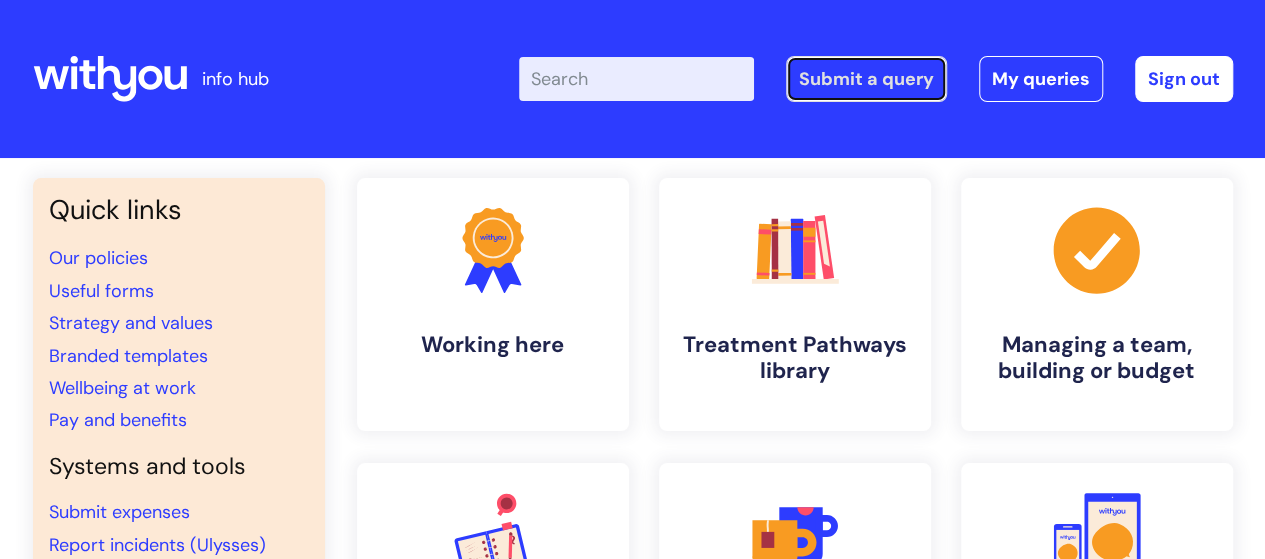 click on "Submit a query" at bounding box center [866, 79] 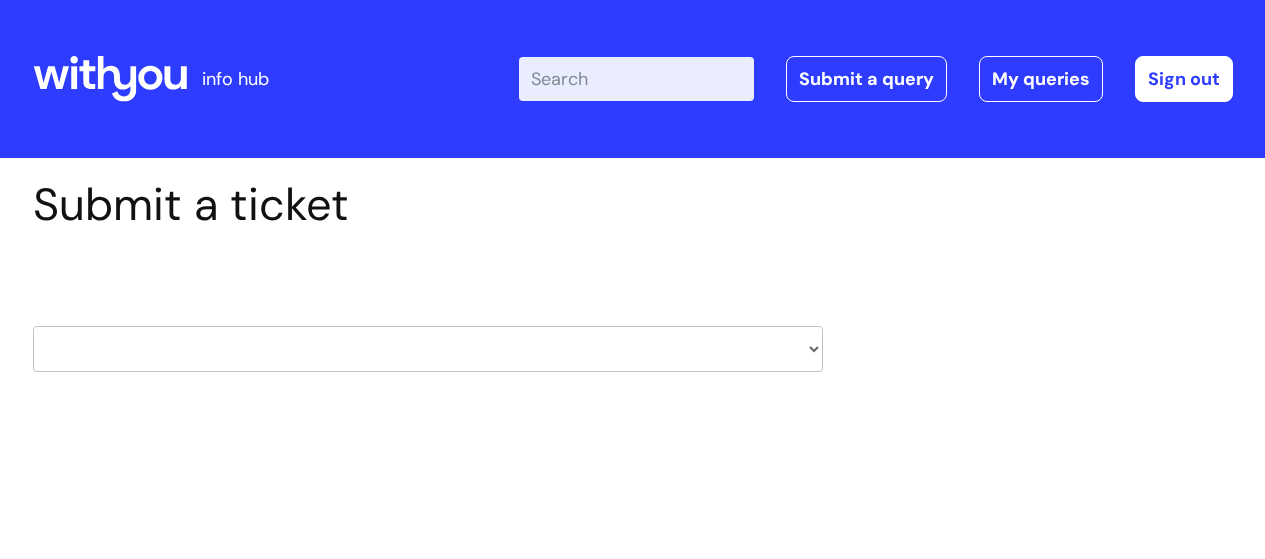 scroll, scrollTop: 0, scrollLeft: 0, axis: both 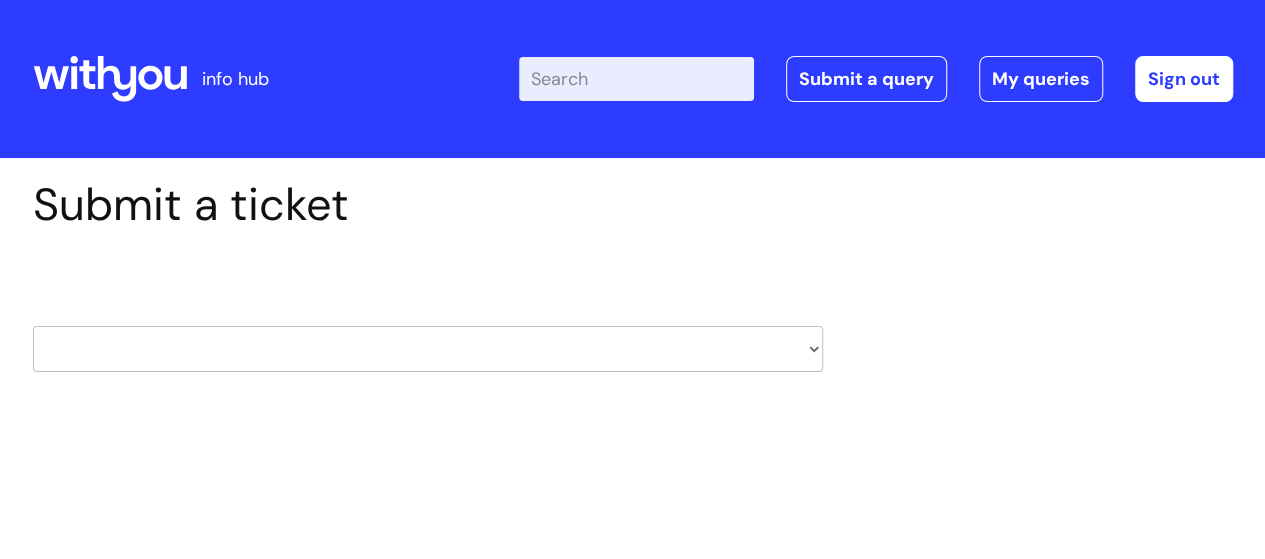 click on "HR / People
IT and Support
Clinical Drug Alerts
Finance Accounts
Data Support Team
Data Protection
External Communications
Learning and Development
Information Requests & Reports - Data Analysts
Insurance
Internal Communications
Pensions
Surrey NHS Talking Therapies
Payroll
Safeguarding" at bounding box center [428, 349] 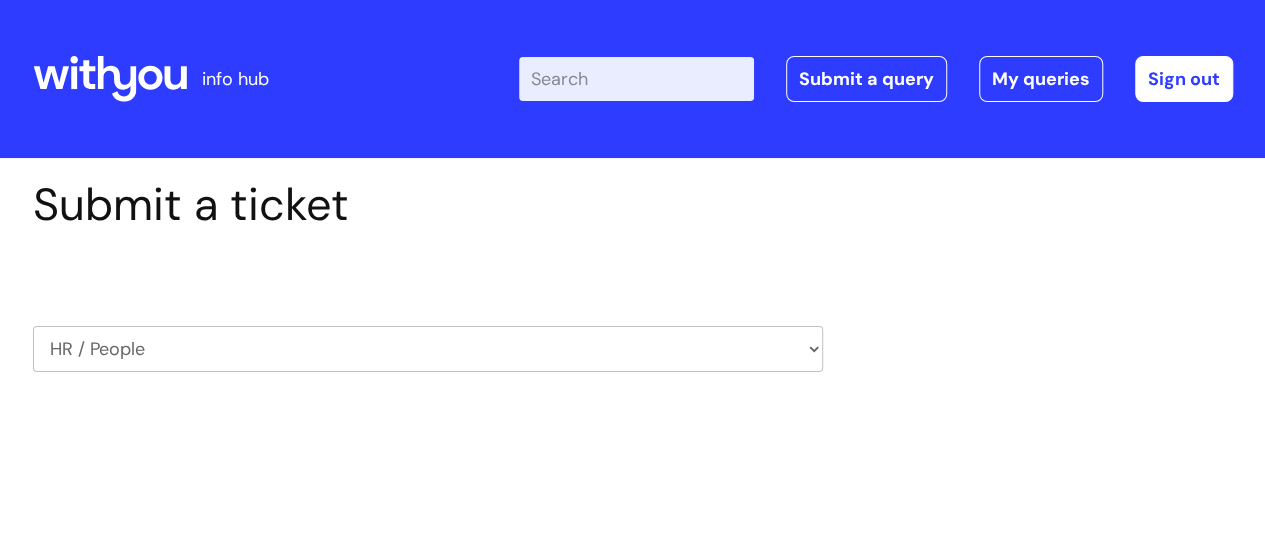 click on "HR / People
IT and Support
Clinical Drug Alerts
Finance Accounts
Data Support Team
Data Protection
External Communications
Learning and Development
Information Requests & Reports - Data Analysts
Insurance
Internal Communications
Pensions
Surrey NHS Talking Therapies
Payroll
Safeguarding" at bounding box center (428, 349) 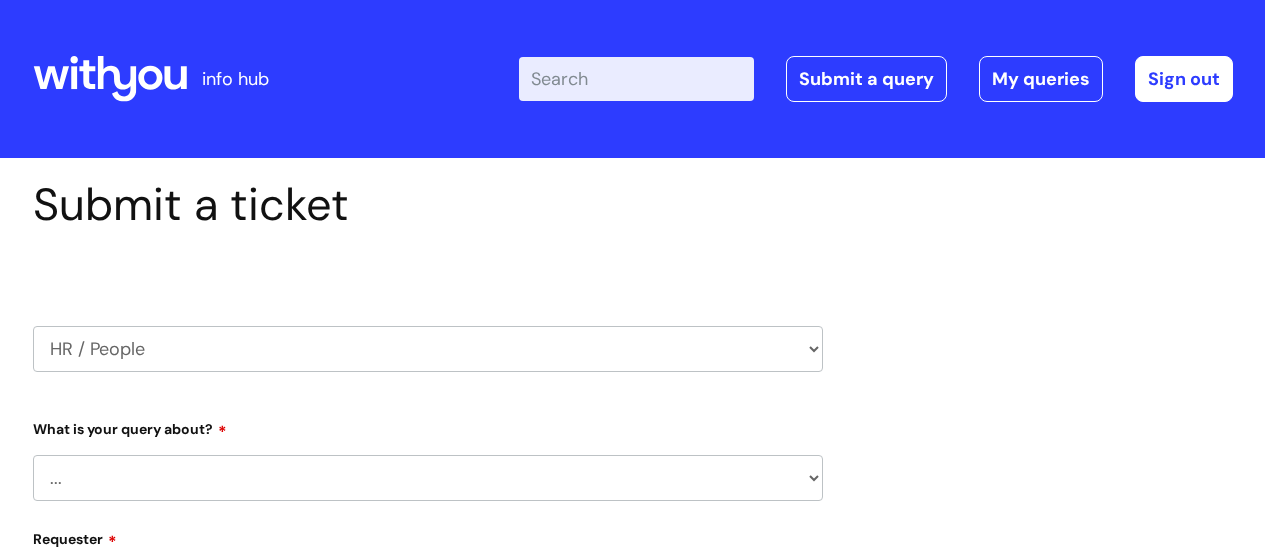 scroll, scrollTop: 0, scrollLeft: 0, axis: both 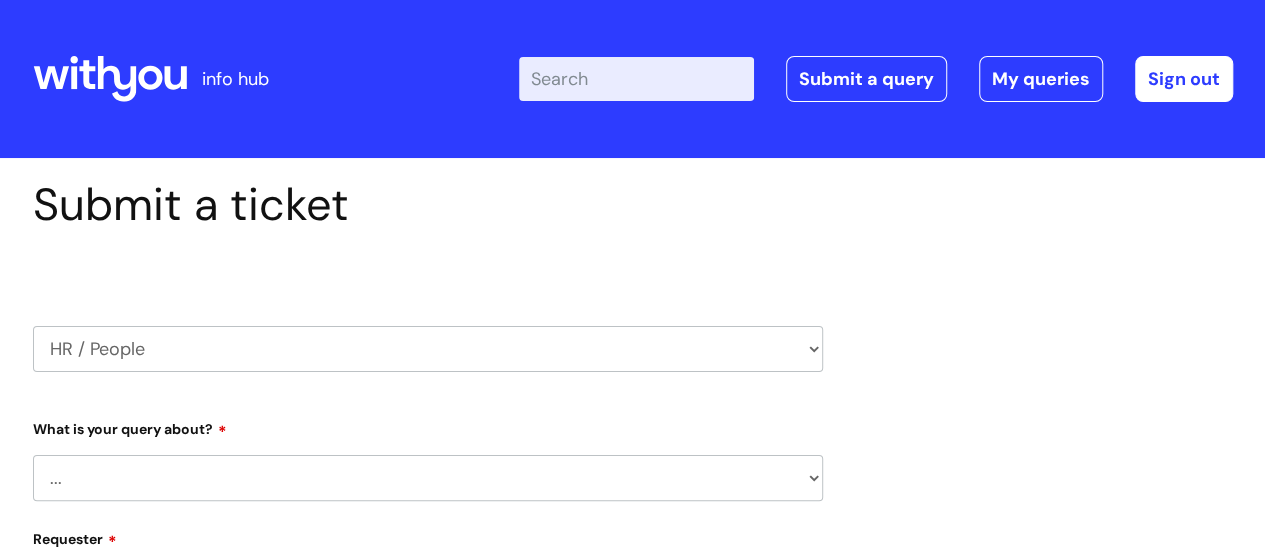 select on "[PHONE]" 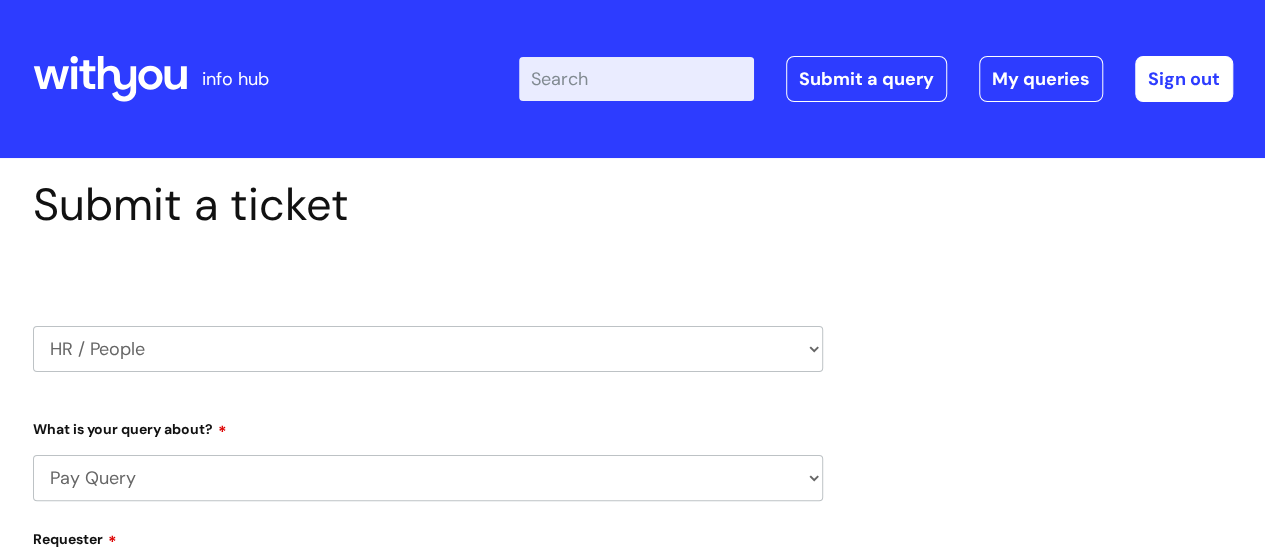 click on "...
Absence Query
Holiday Query
Employee change request
General HR Query
iTrent
New starter
Pay Query
Security Watchdog - Onboarding of candidates" at bounding box center (428, 478) 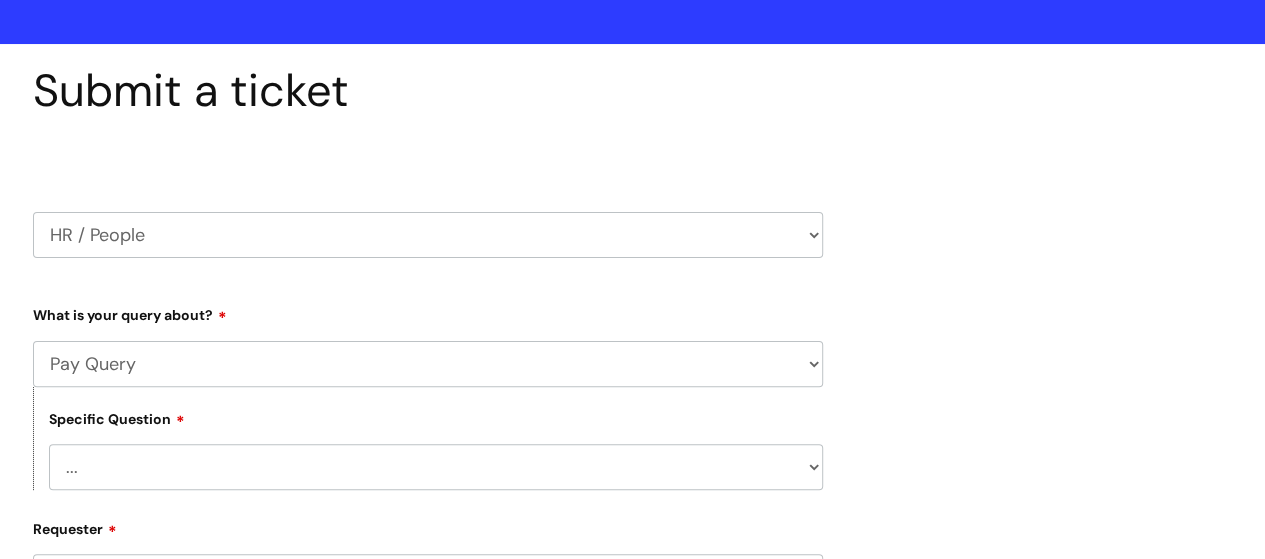 scroll, scrollTop: 200, scrollLeft: 0, axis: vertical 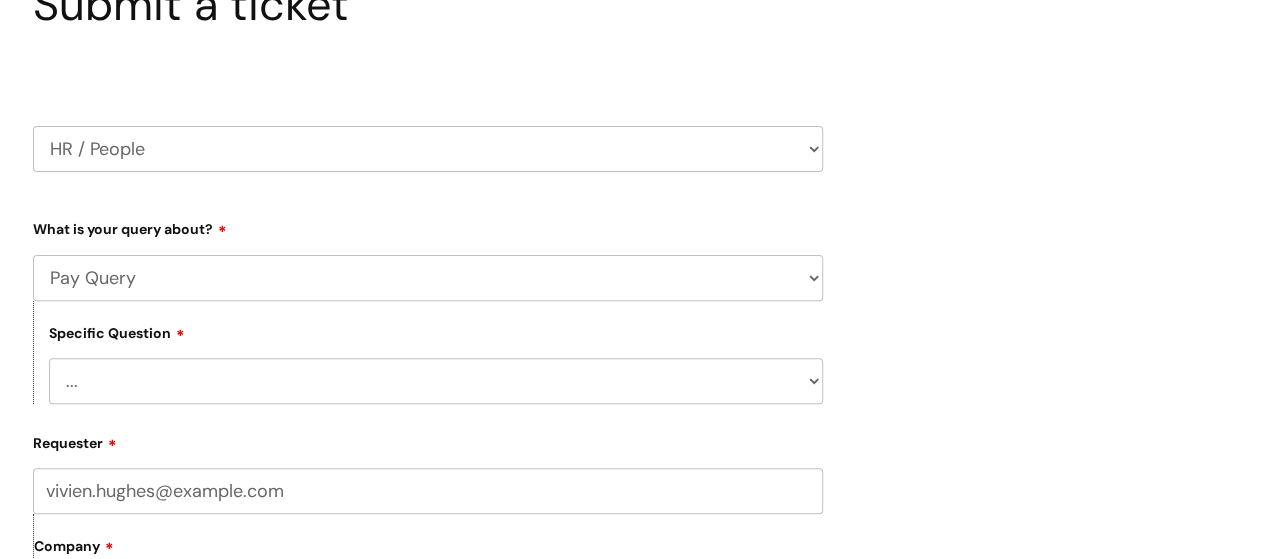 click on "... I don’t understand my payslip I think I have been overpaid I think I have been underpaid Other payslip query" at bounding box center (436, 381) 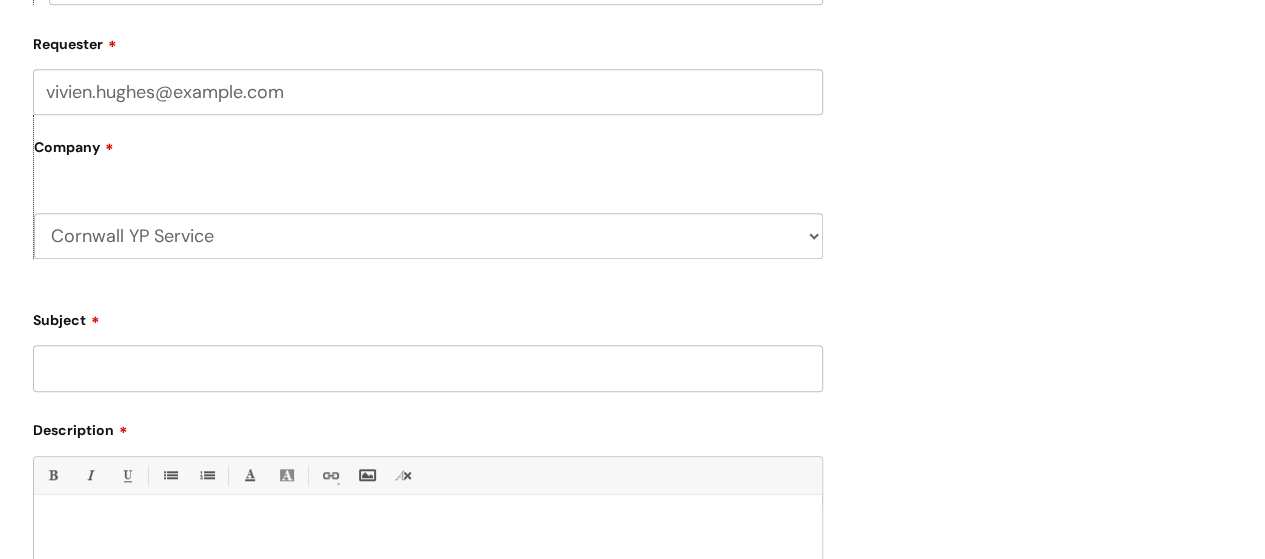 scroll, scrollTop: 600, scrollLeft: 0, axis: vertical 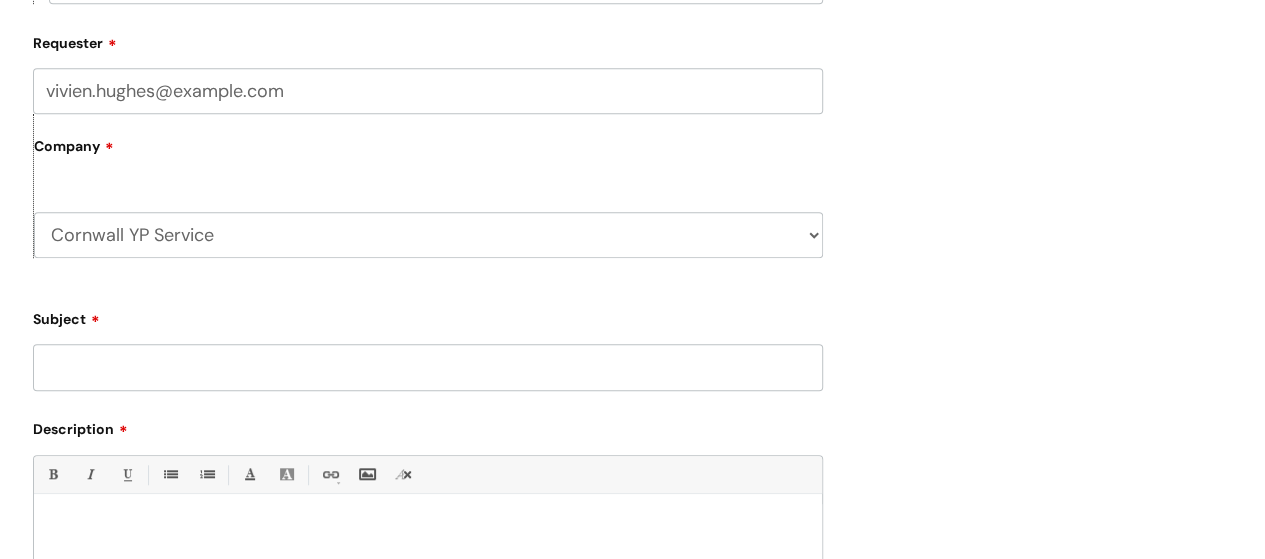 click on "Subject" at bounding box center [428, 367] 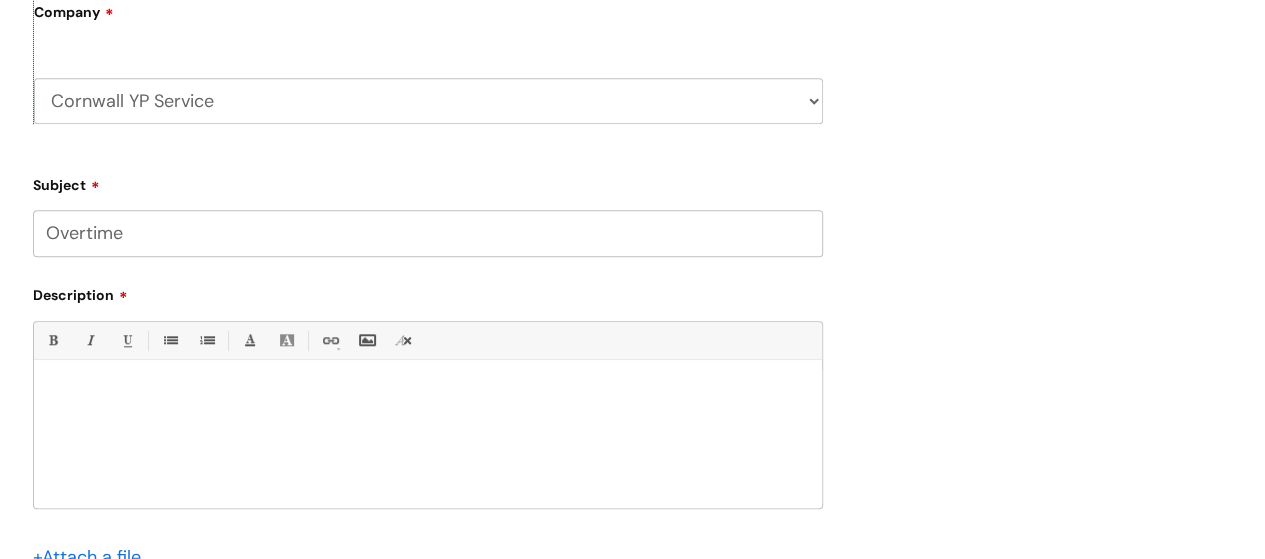 scroll, scrollTop: 800, scrollLeft: 0, axis: vertical 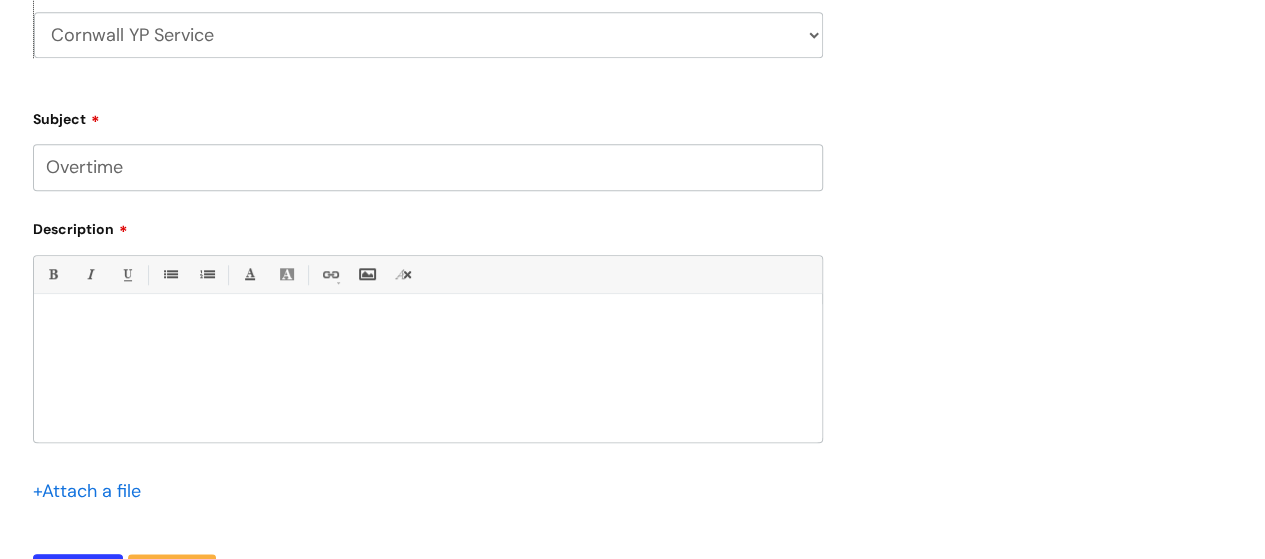 type on "Overtime" 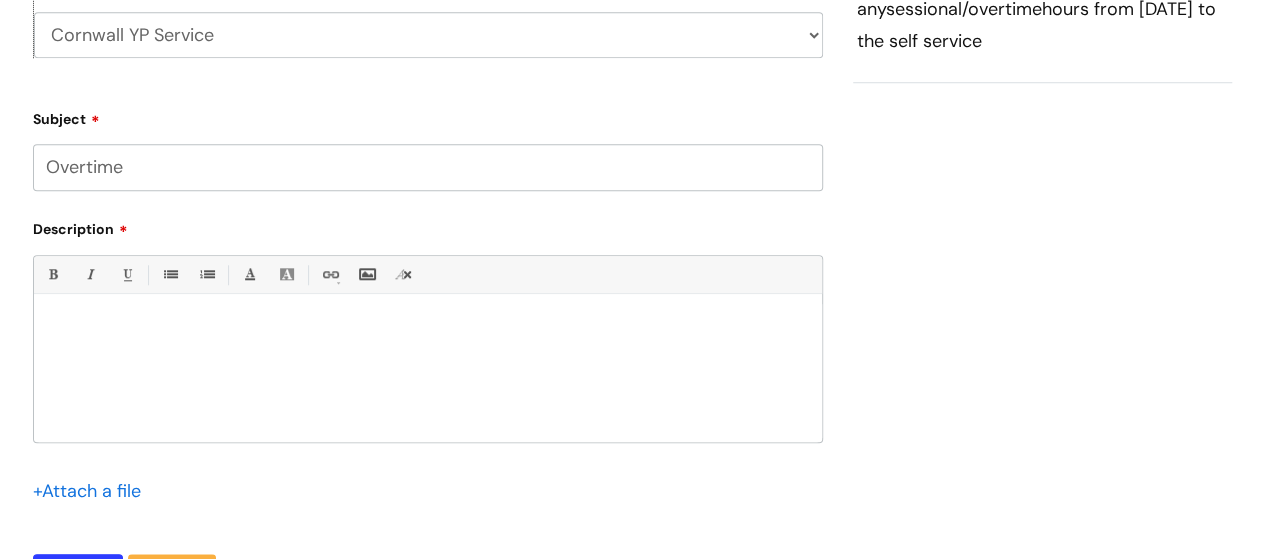 click at bounding box center (428, 373) 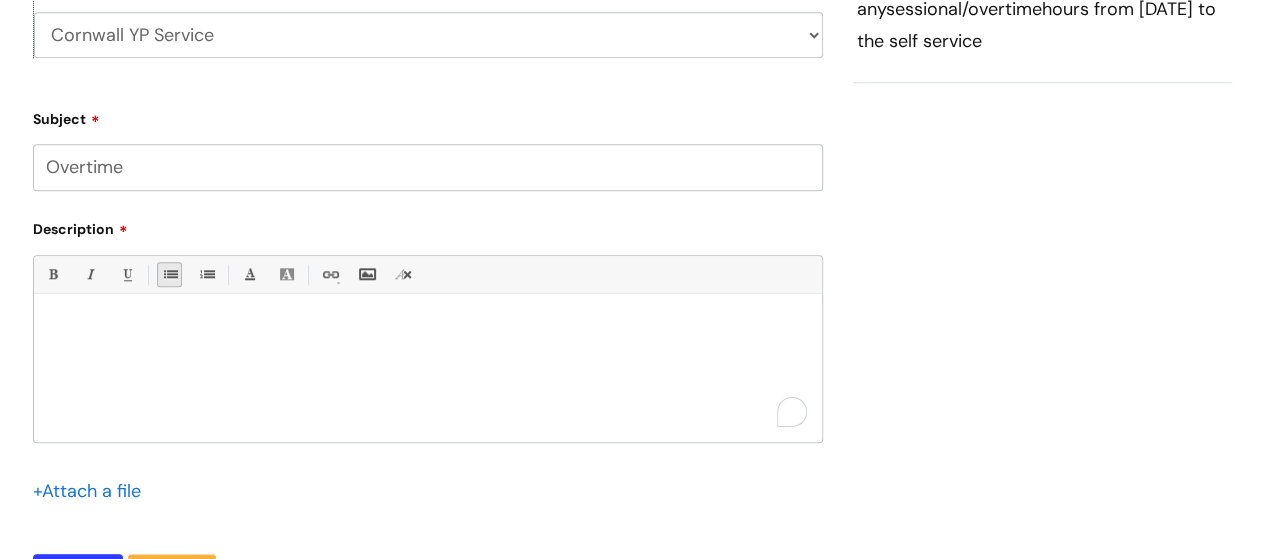 click at bounding box center [428, 328] 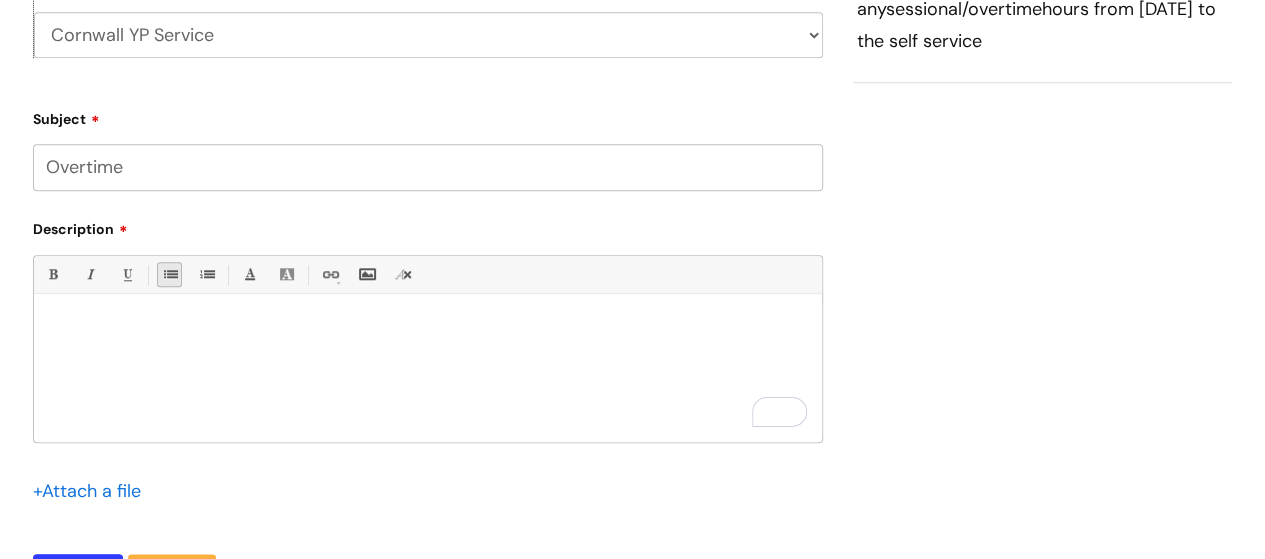 click at bounding box center (428, 373) 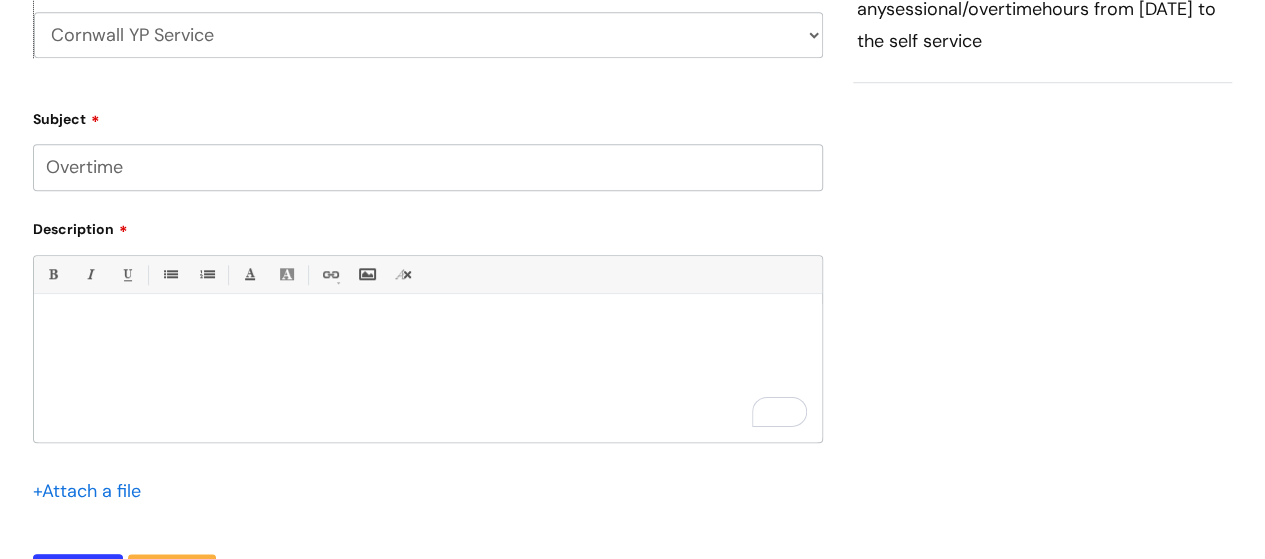 type 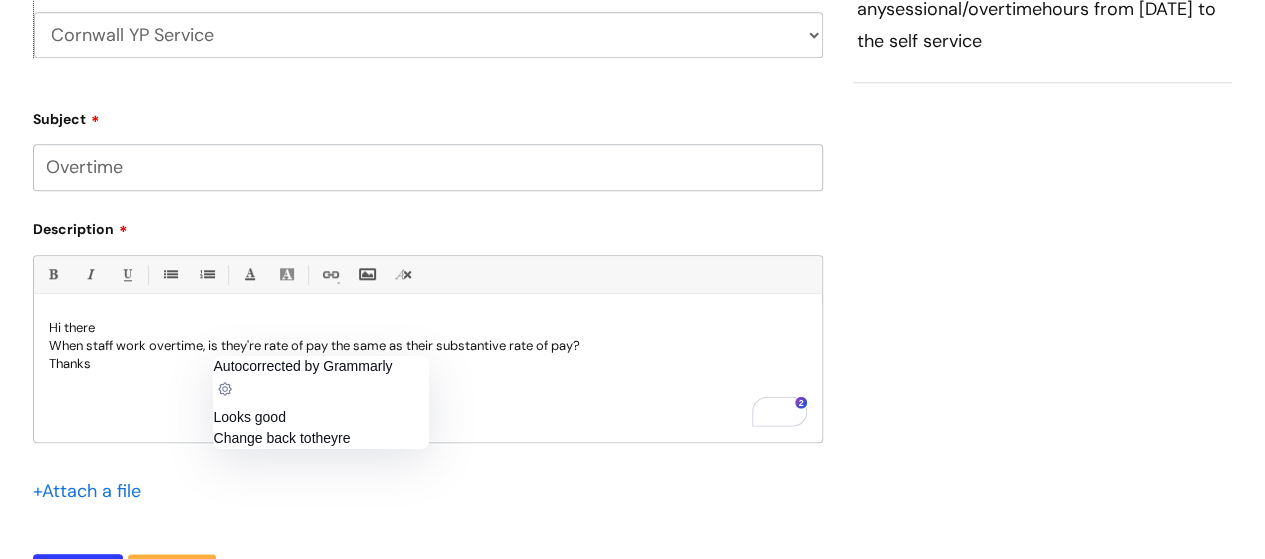 click on "When staff work overtime, is they're rate of pay the same as their substantive rate of pay?" at bounding box center [428, 346] 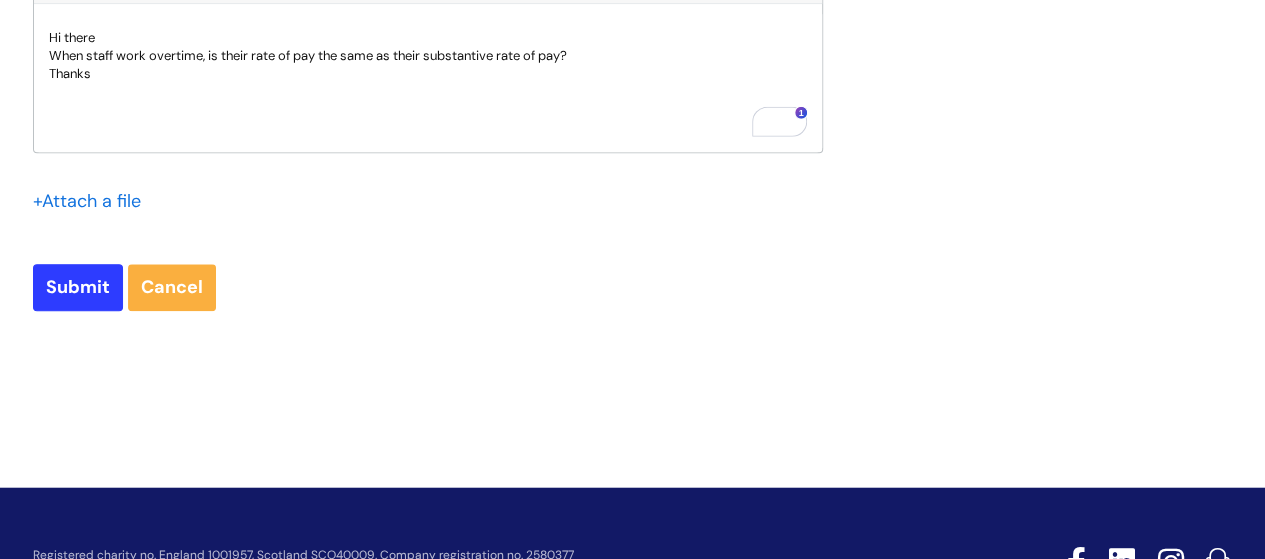 scroll, scrollTop: 1100, scrollLeft: 0, axis: vertical 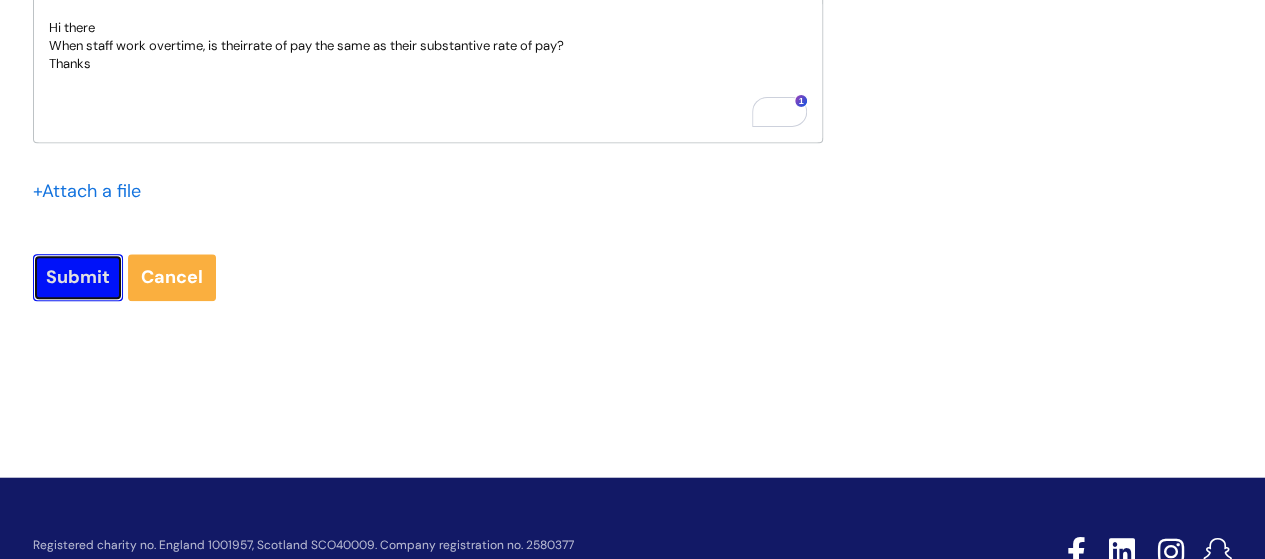 click on "Submit" at bounding box center [78, 277] 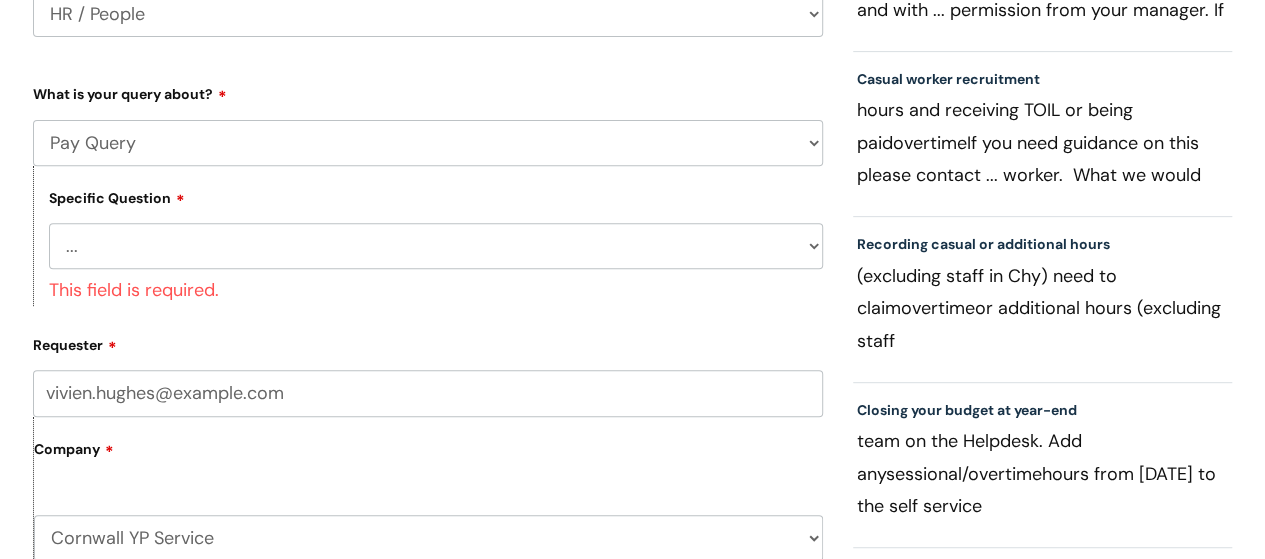 scroll, scrollTop: 337, scrollLeft: 0, axis: vertical 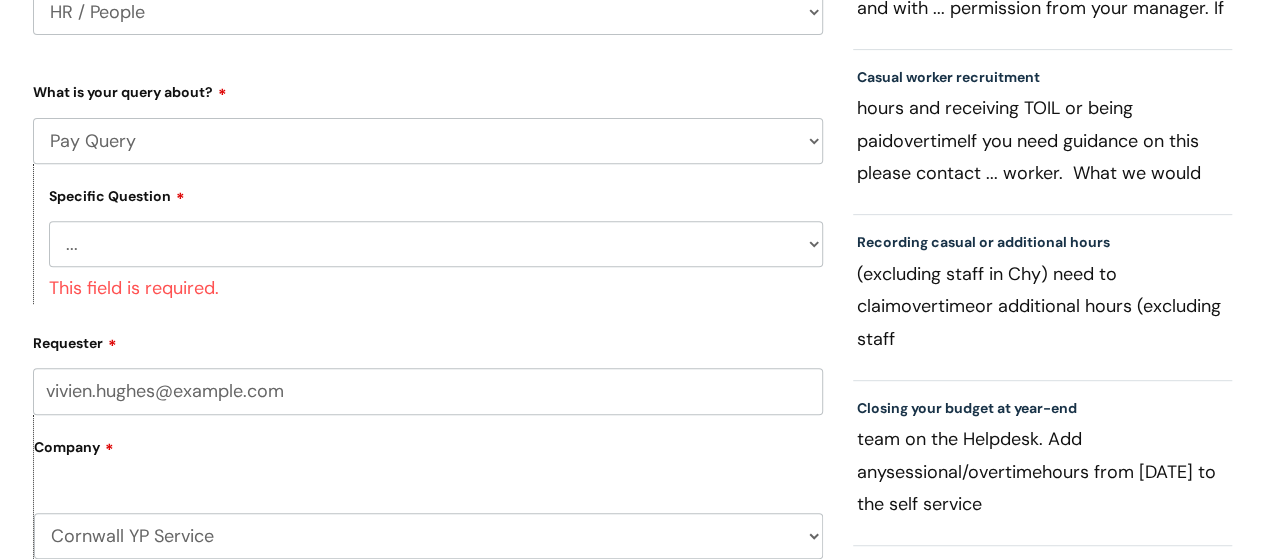 click on "... I don’t understand my payslip I think I have been overpaid I think I have been underpaid Other payslip query" at bounding box center (436, 244) 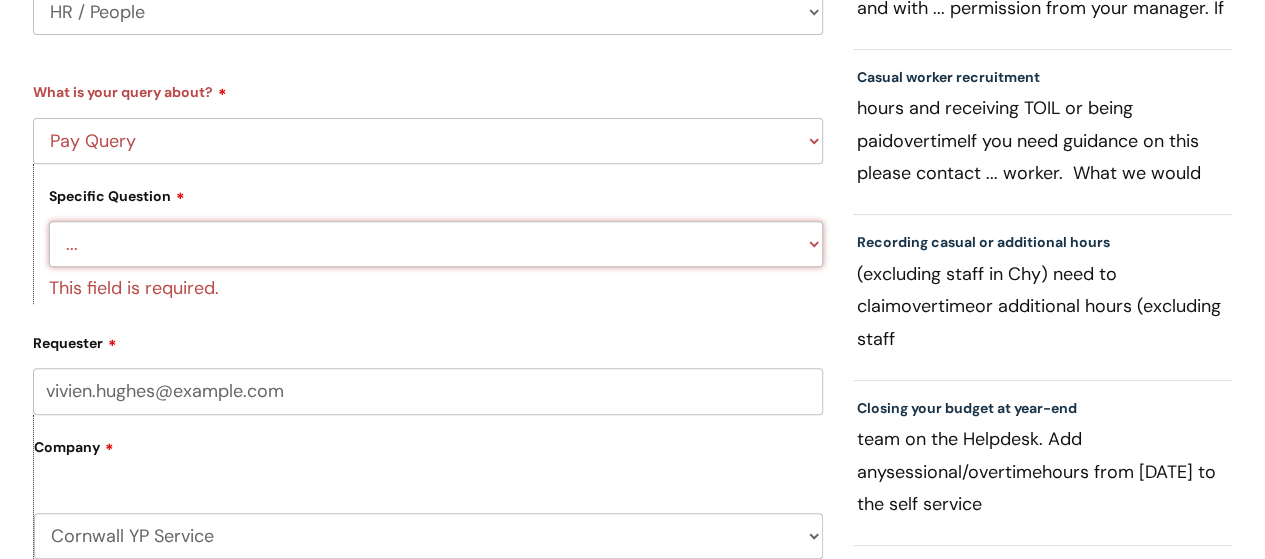 select on "Other payslip query" 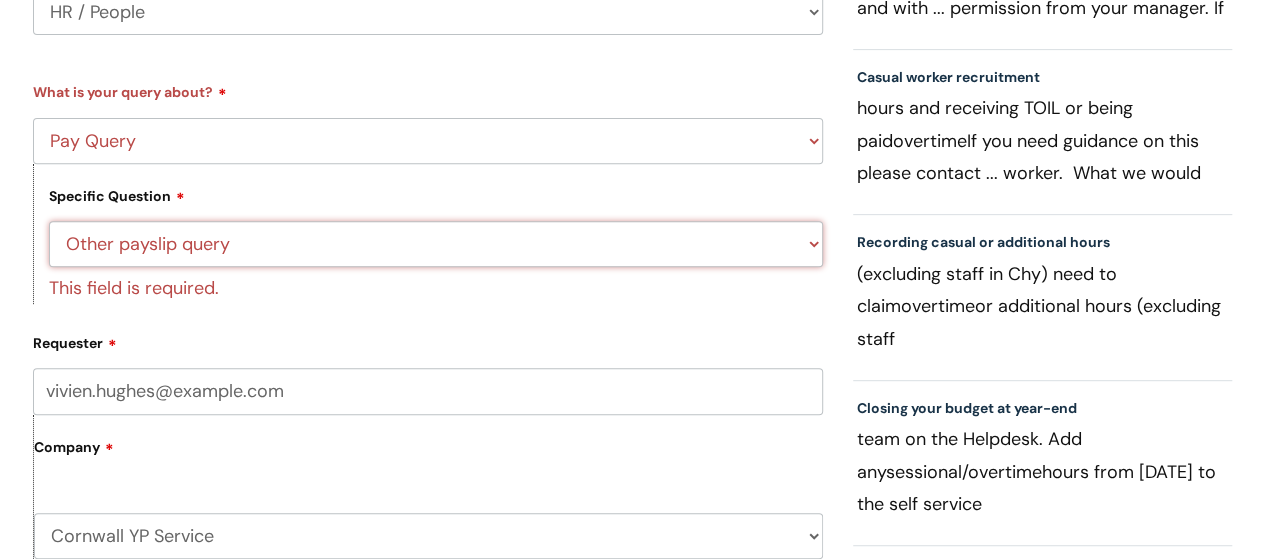 click on "... I don’t understand my payslip I think I have been overpaid I think I have been underpaid Other payslip query" at bounding box center (436, 244) 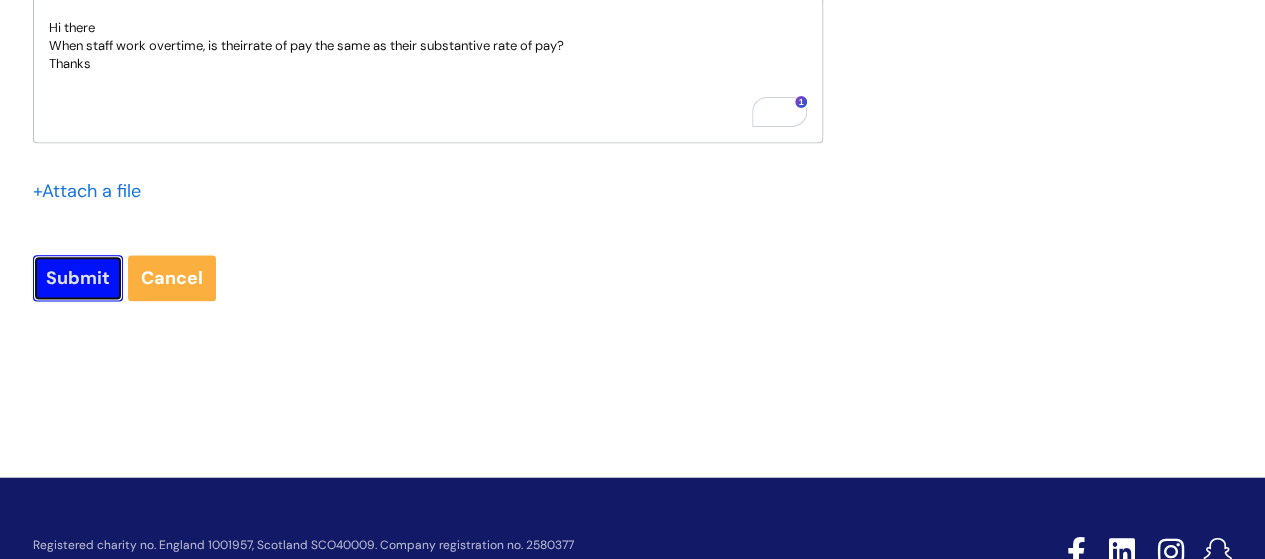 scroll, scrollTop: 1100, scrollLeft: 0, axis: vertical 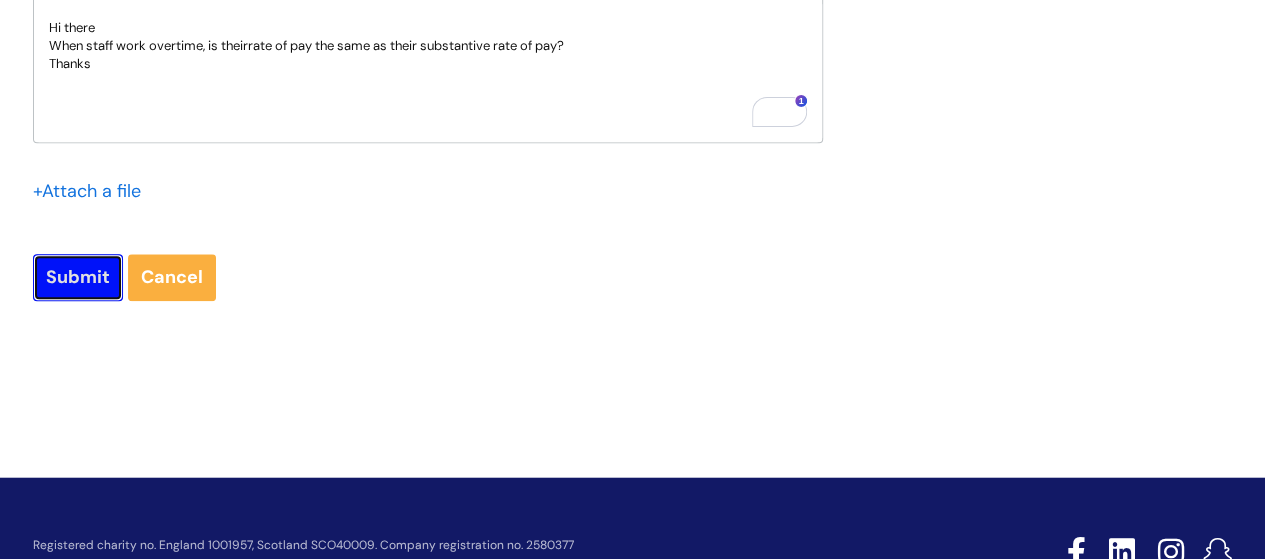 click on "Submit" at bounding box center (78, 277) 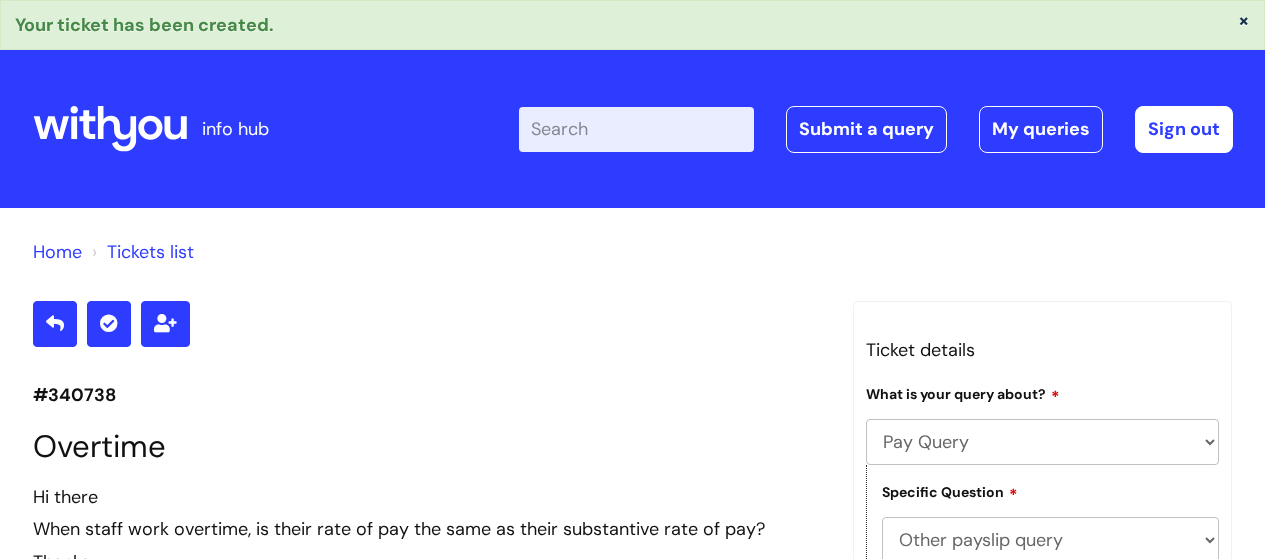 select on "Pay Query" 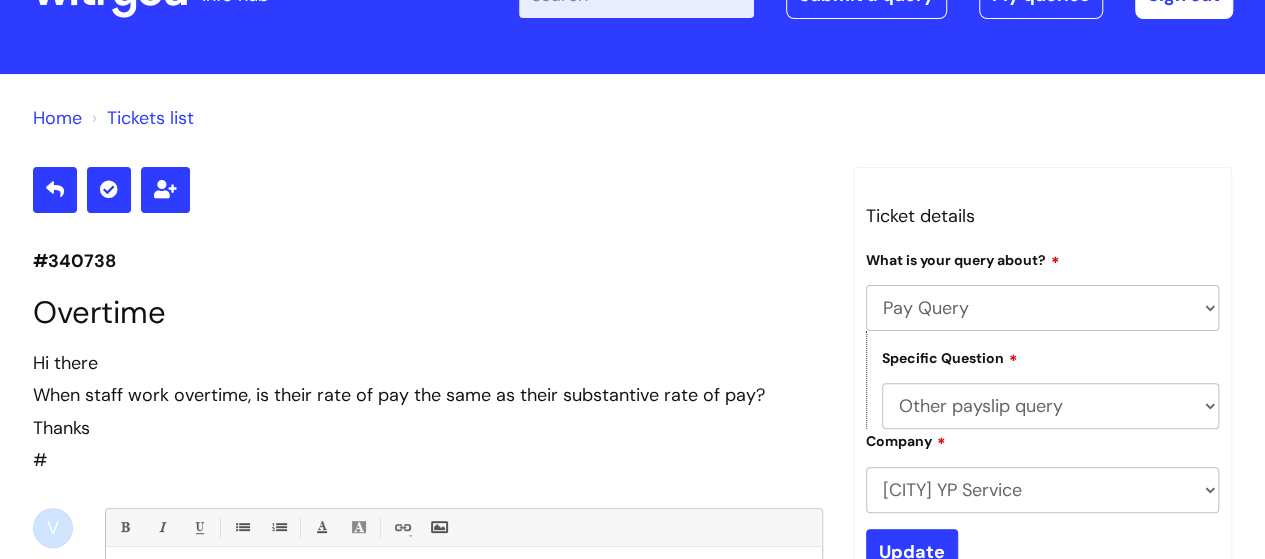 scroll, scrollTop: 0, scrollLeft: 0, axis: both 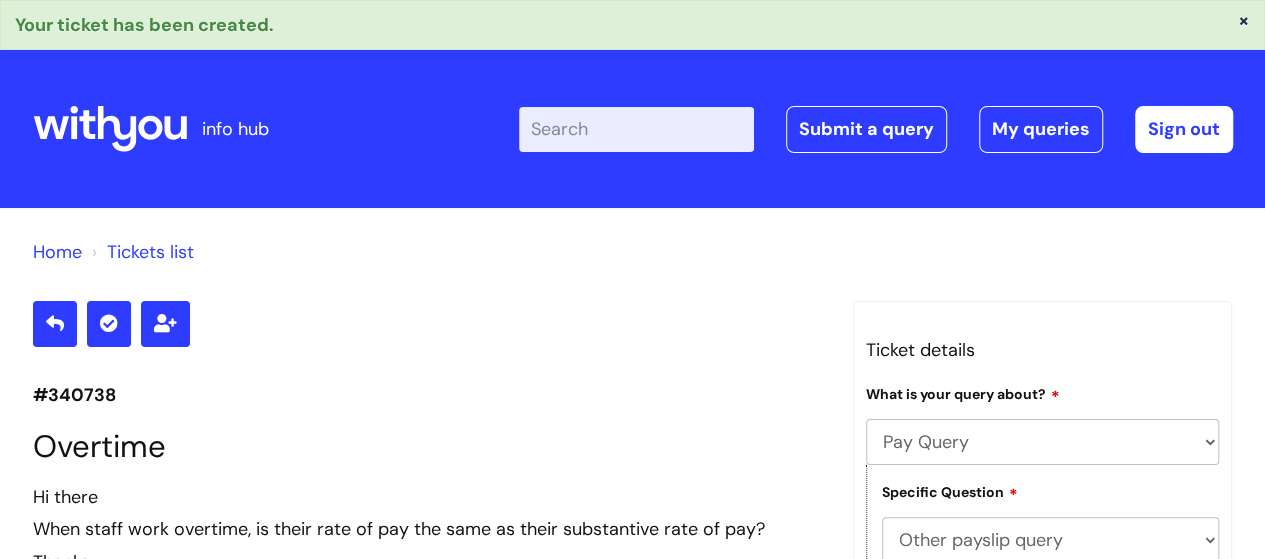 click 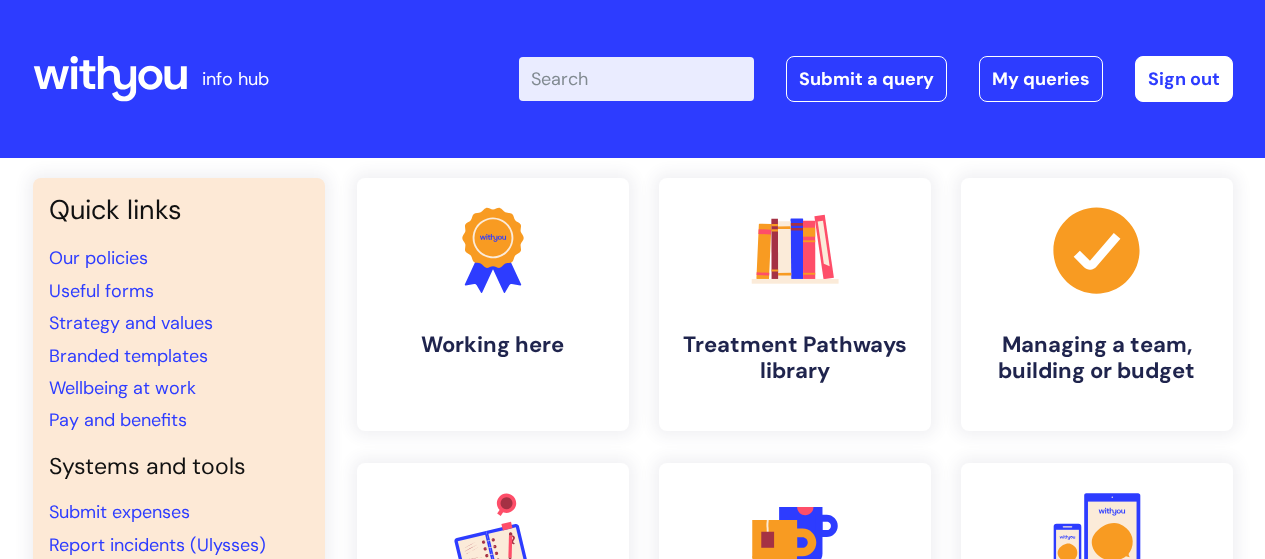 scroll, scrollTop: 0, scrollLeft: 0, axis: both 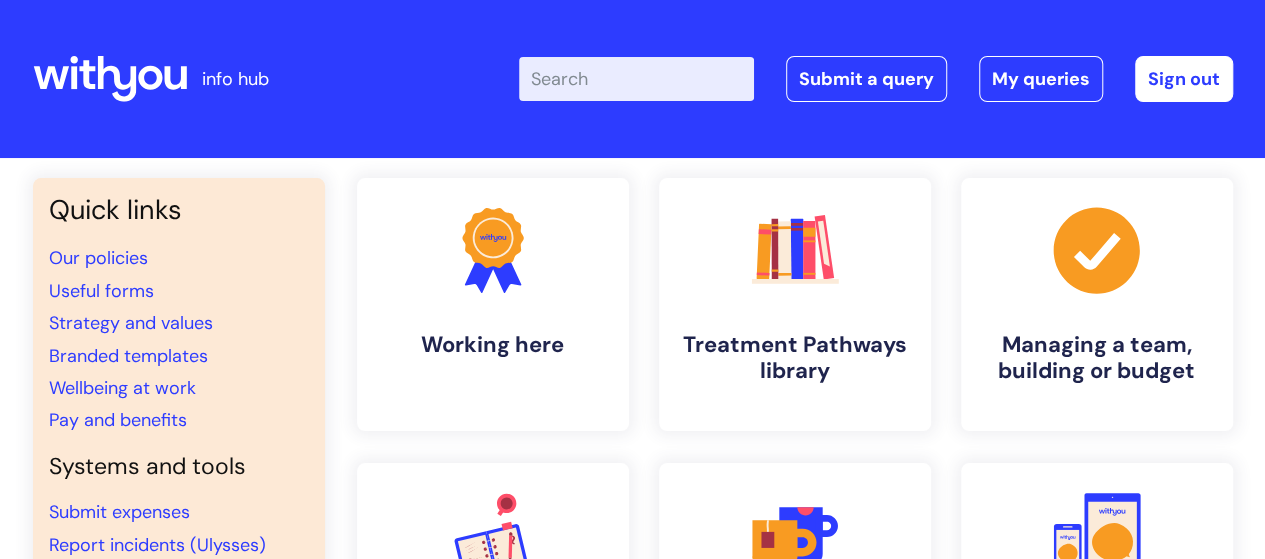 click on "Enter your search term here..." at bounding box center (636, 79) 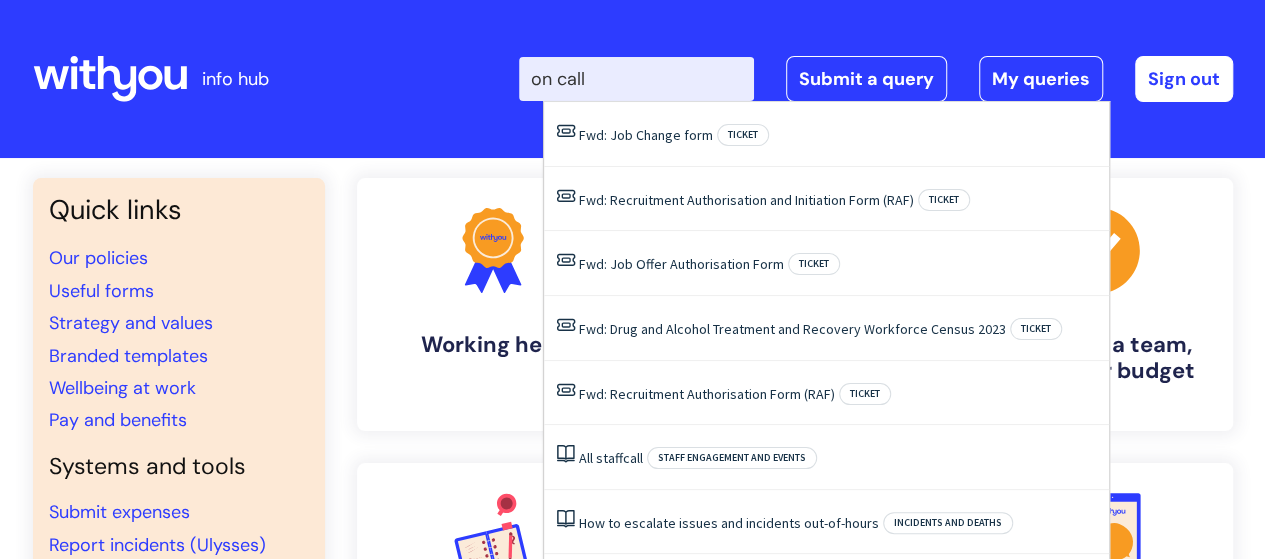 type on "on call" 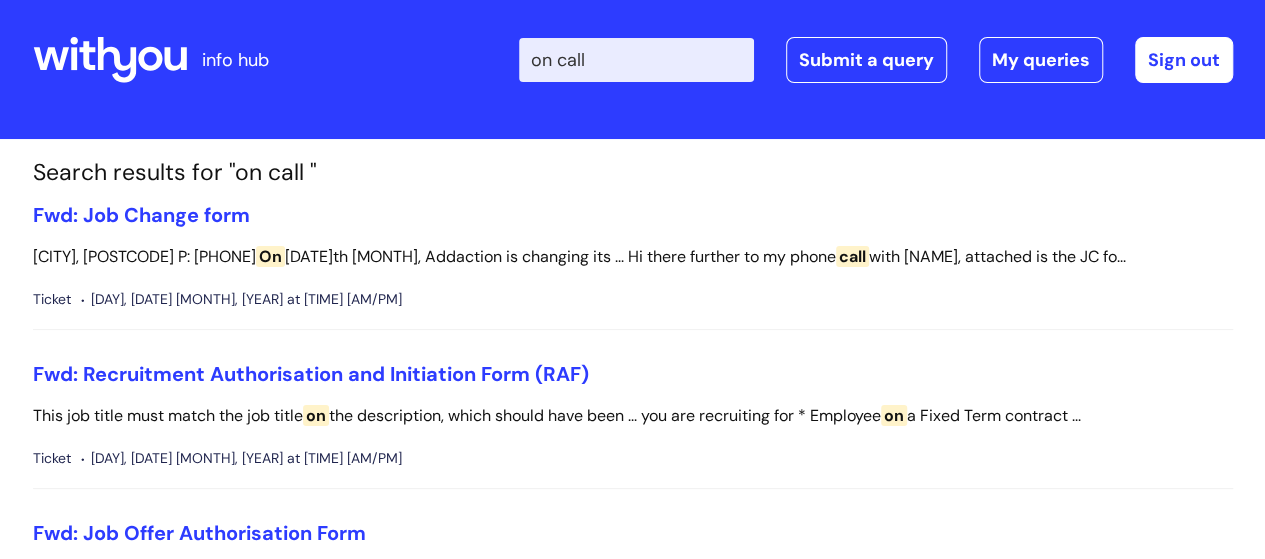 scroll, scrollTop: 0, scrollLeft: 0, axis: both 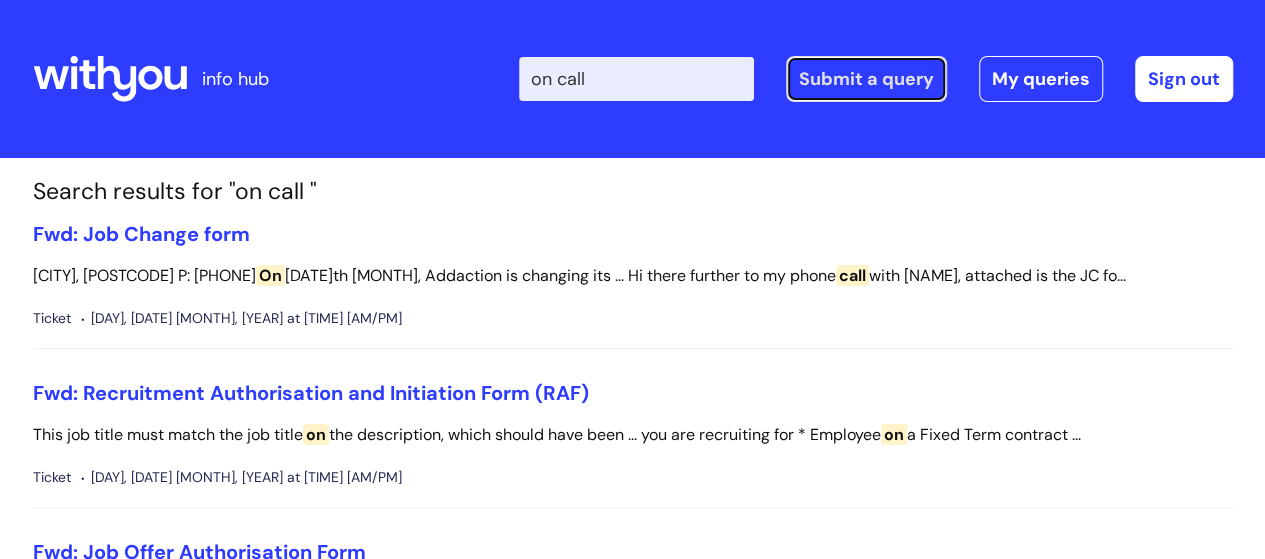 click on "Submit a query" at bounding box center (866, 79) 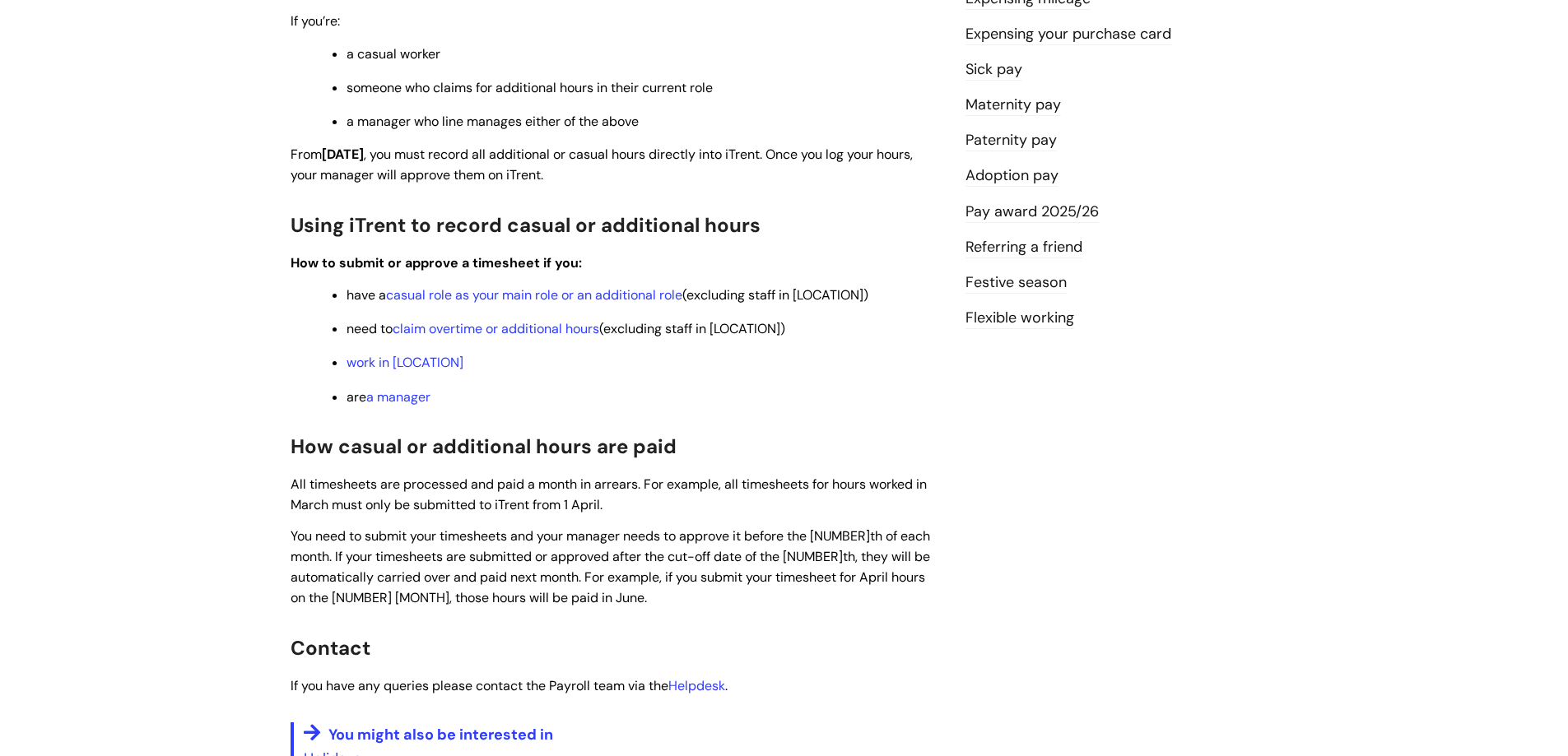 scroll, scrollTop: 187, scrollLeft: 0, axis: vertical 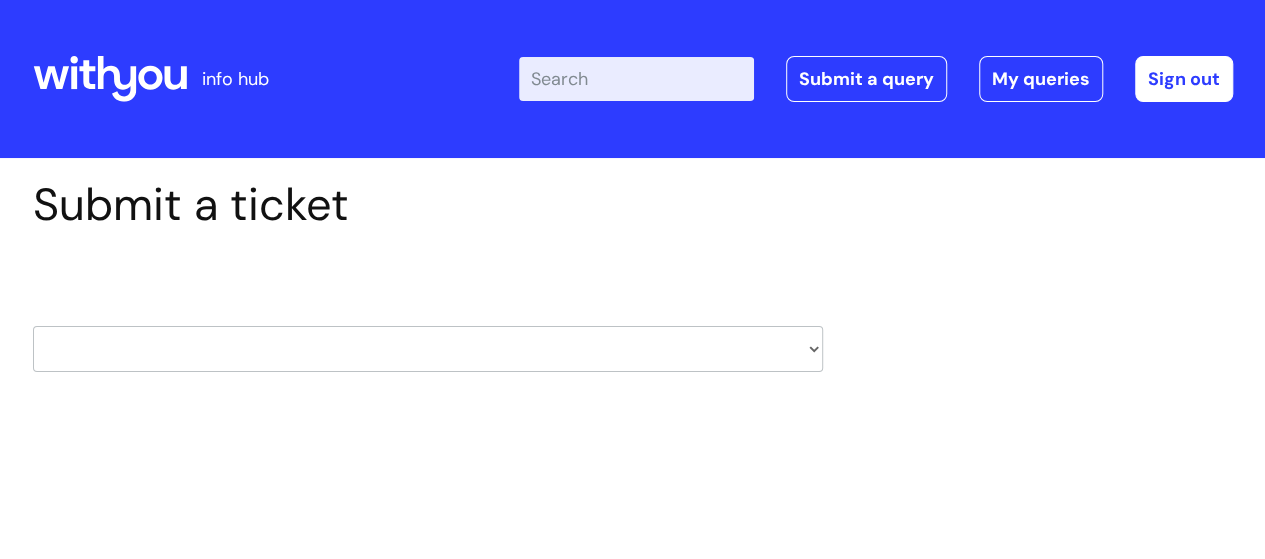 click on "Enter your search term here..." at bounding box center [636, 79] 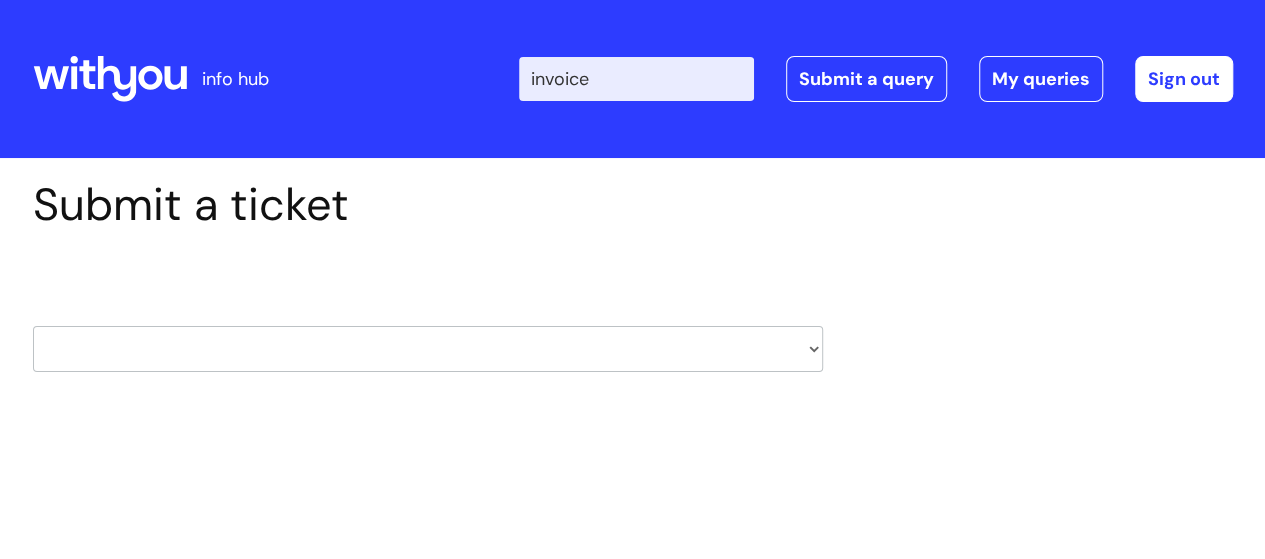 type on "invoice" 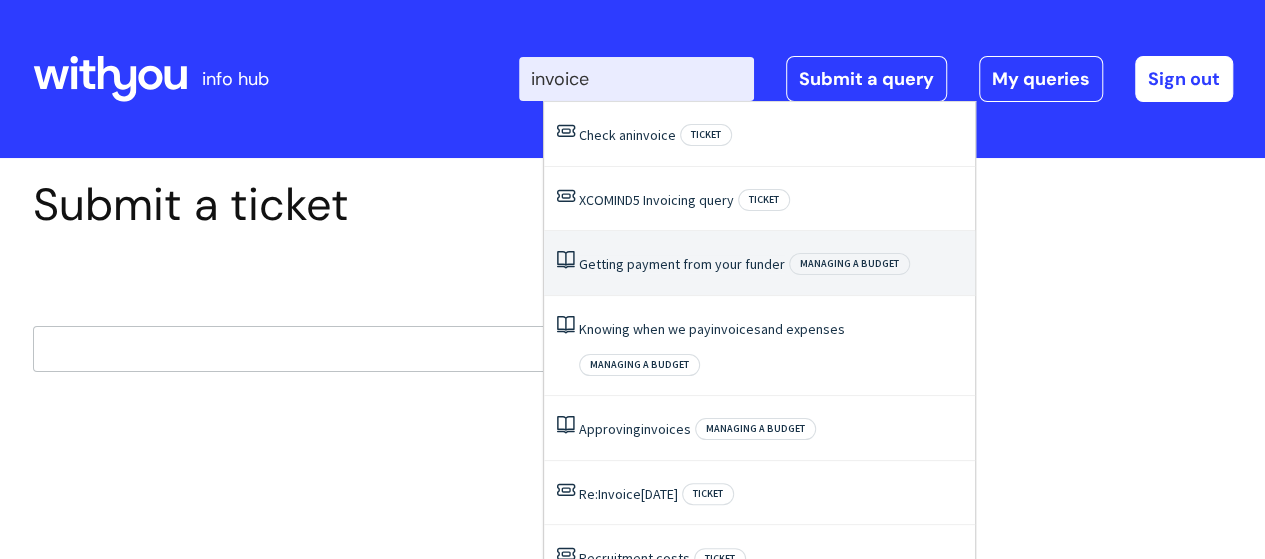 click on "Getting payment from your funder" at bounding box center (682, 264) 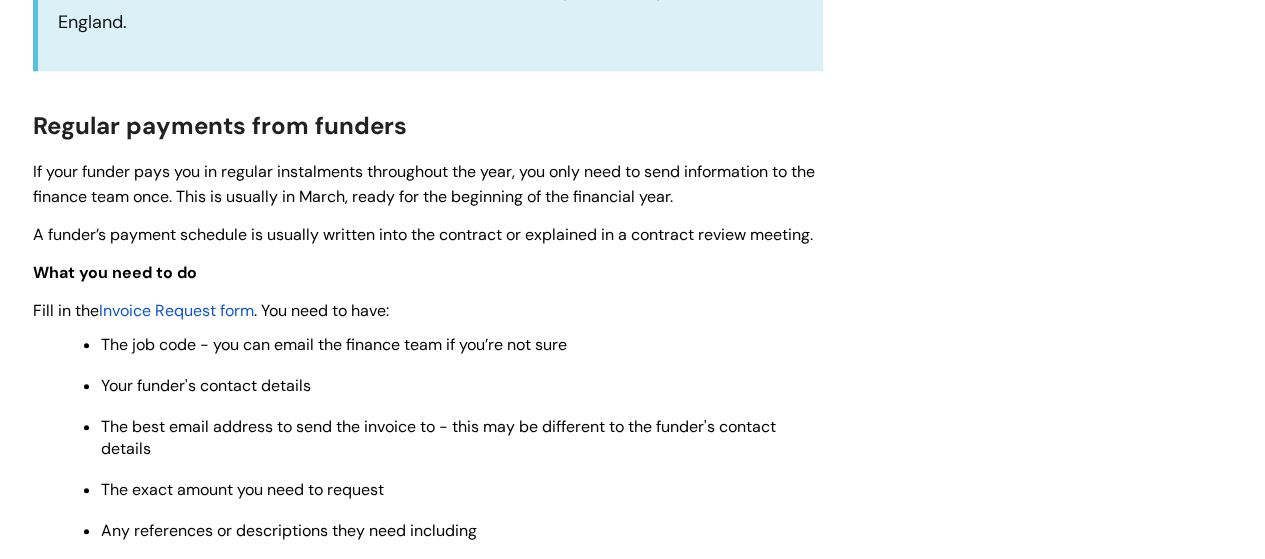 scroll, scrollTop: 1000, scrollLeft: 0, axis: vertical 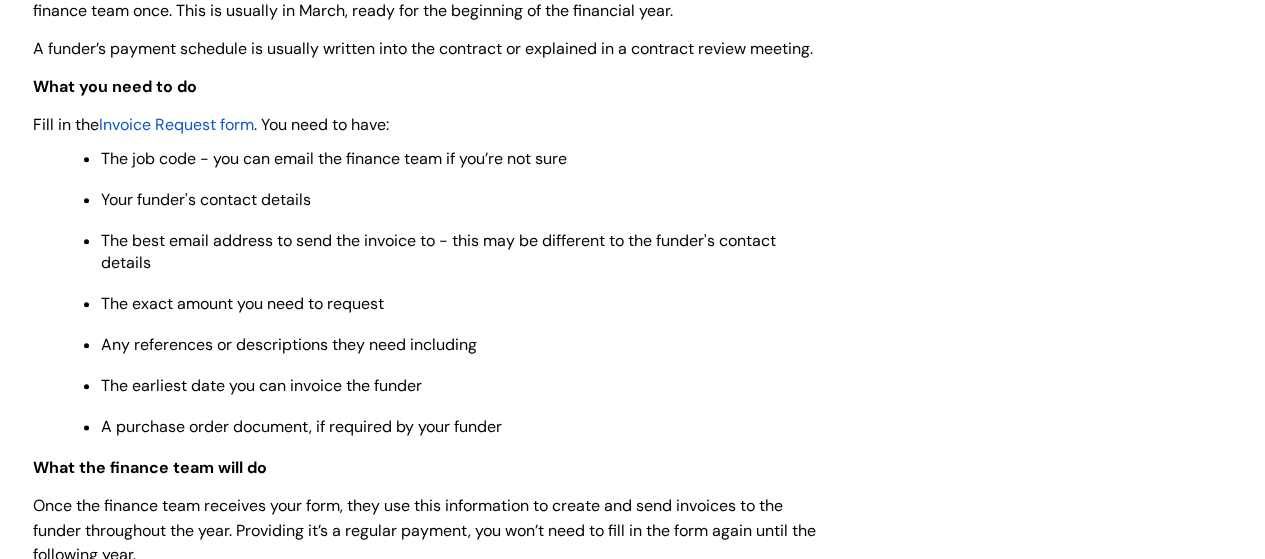 click on "Invoice Request form" at bounding box center (176, 124) 